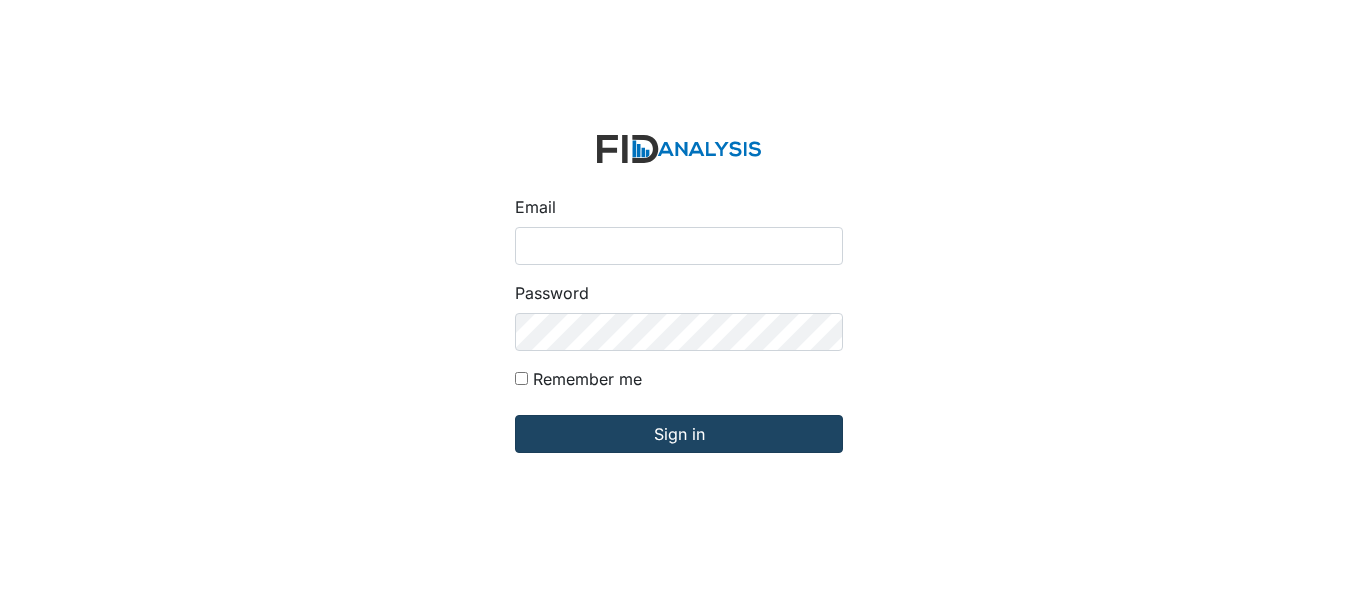 scroll, scrollTop: 0, scrollLeft: 0, axis: both 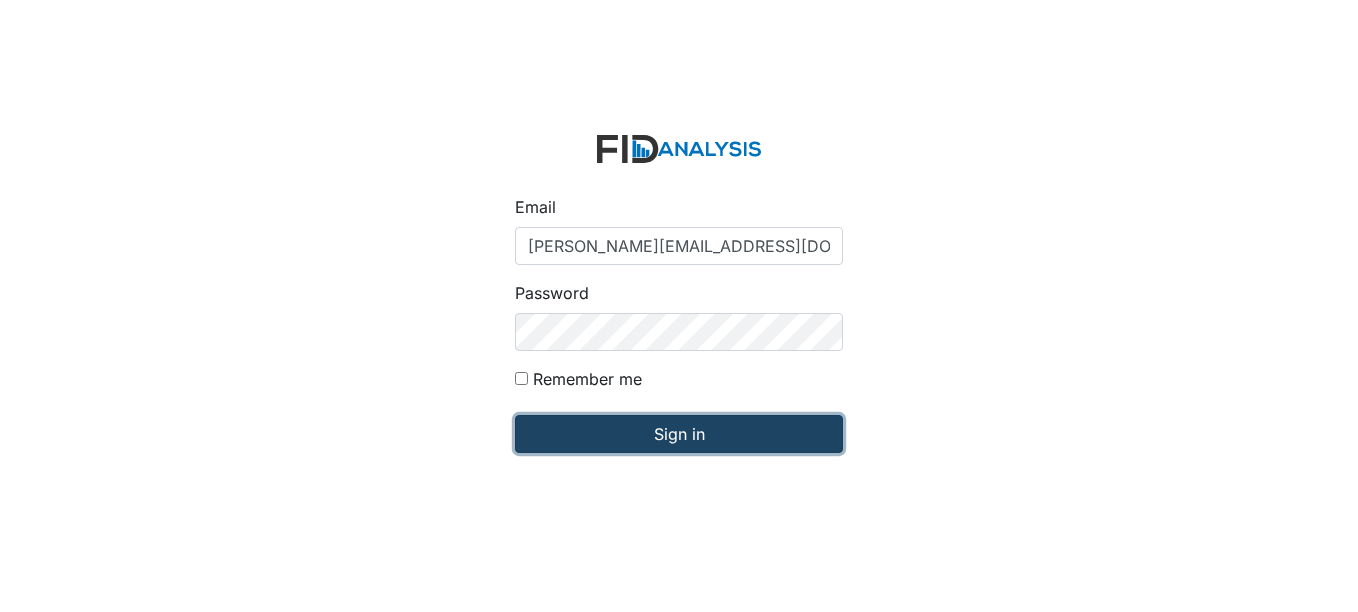 click on "Sign in" at bounding box center (679, 434) 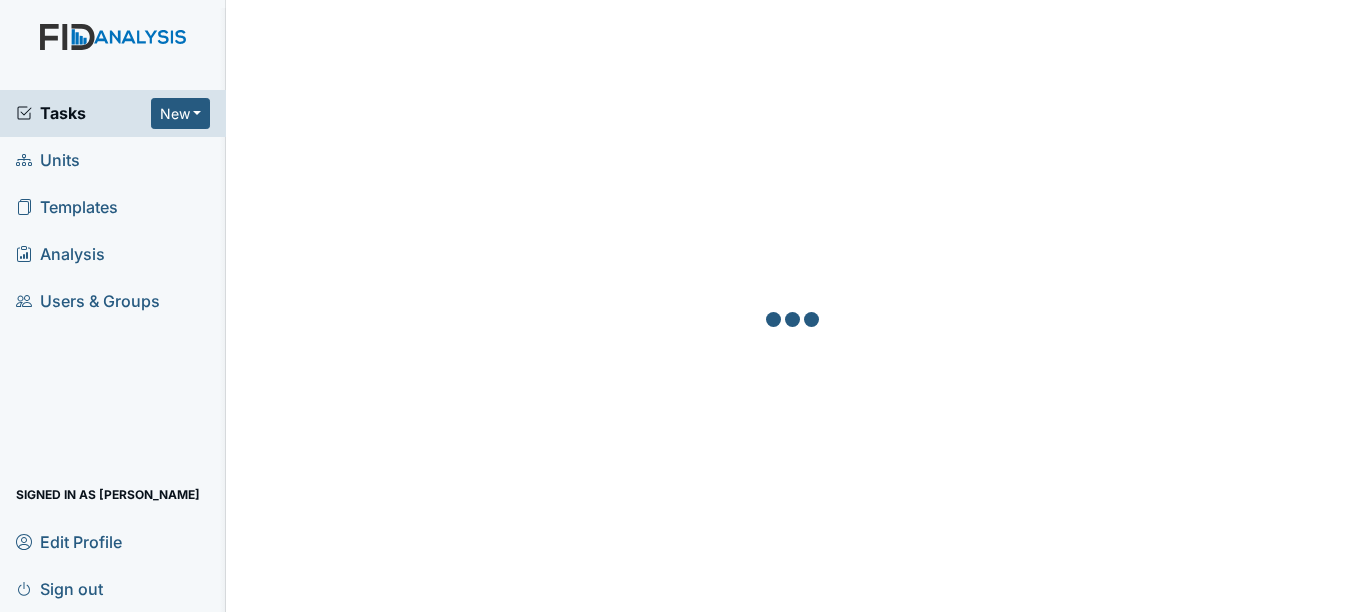 scroll, scrollTop: 0, scrollLeft: 0, axis: both 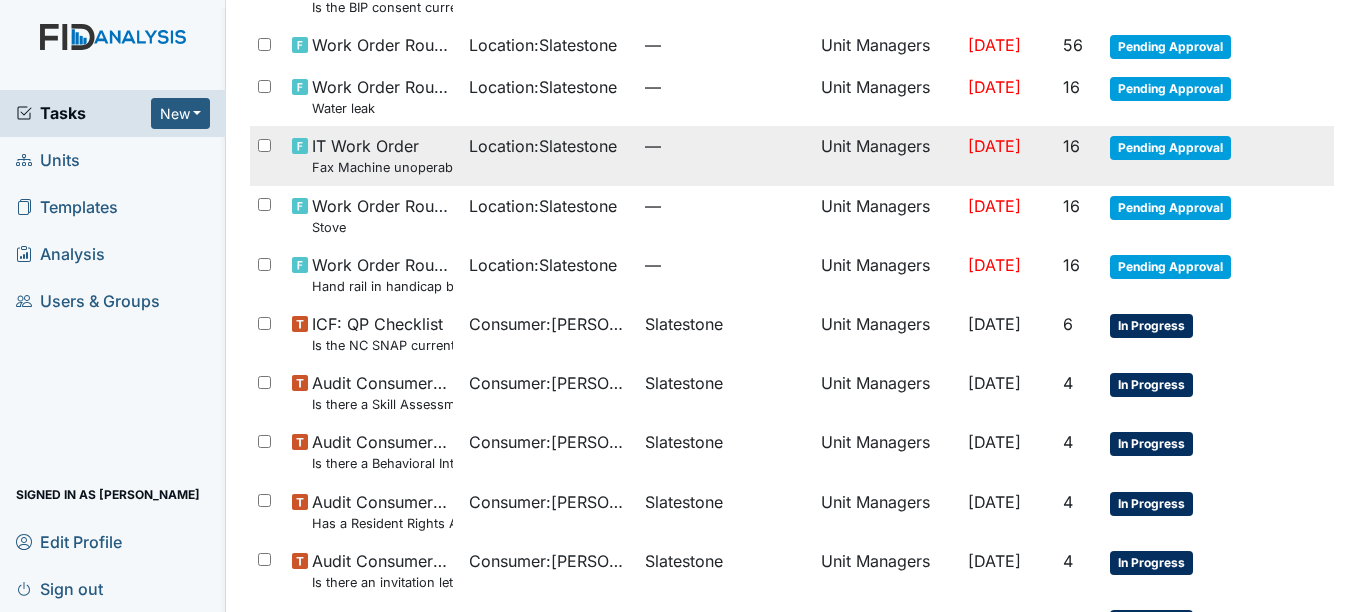 click on "Location :  Slatestone" at bounding box center (543, 146) 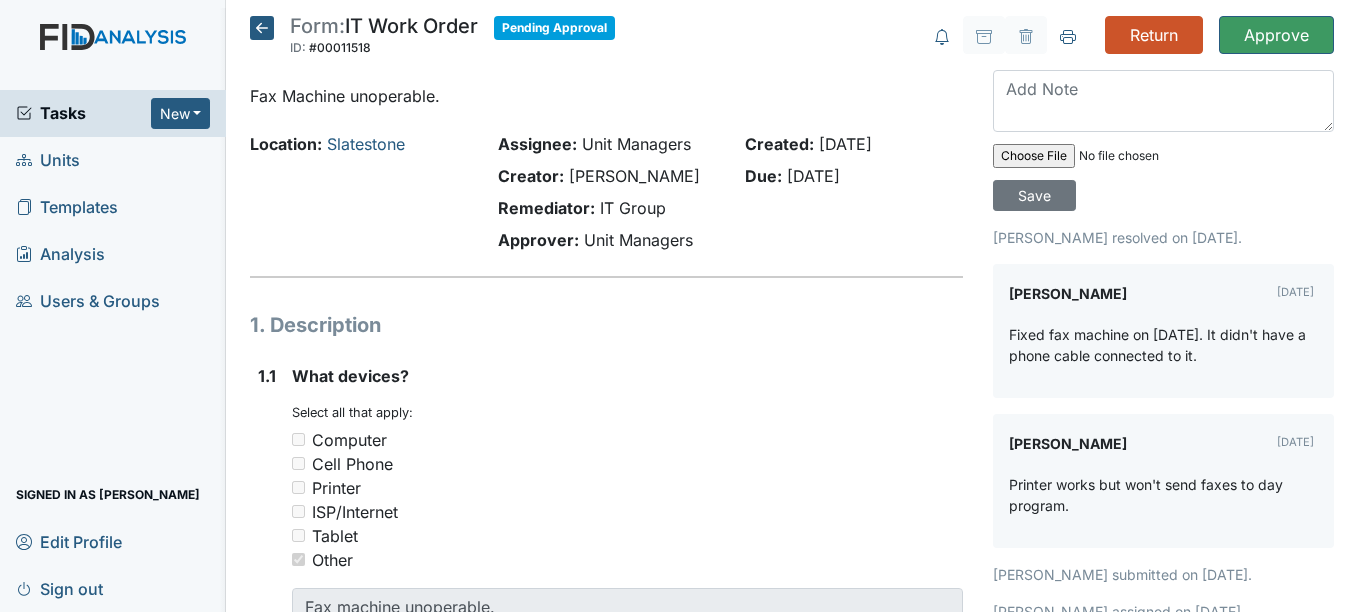 scroll, scrollTop: 0, scrollLeft: 0, axis: both 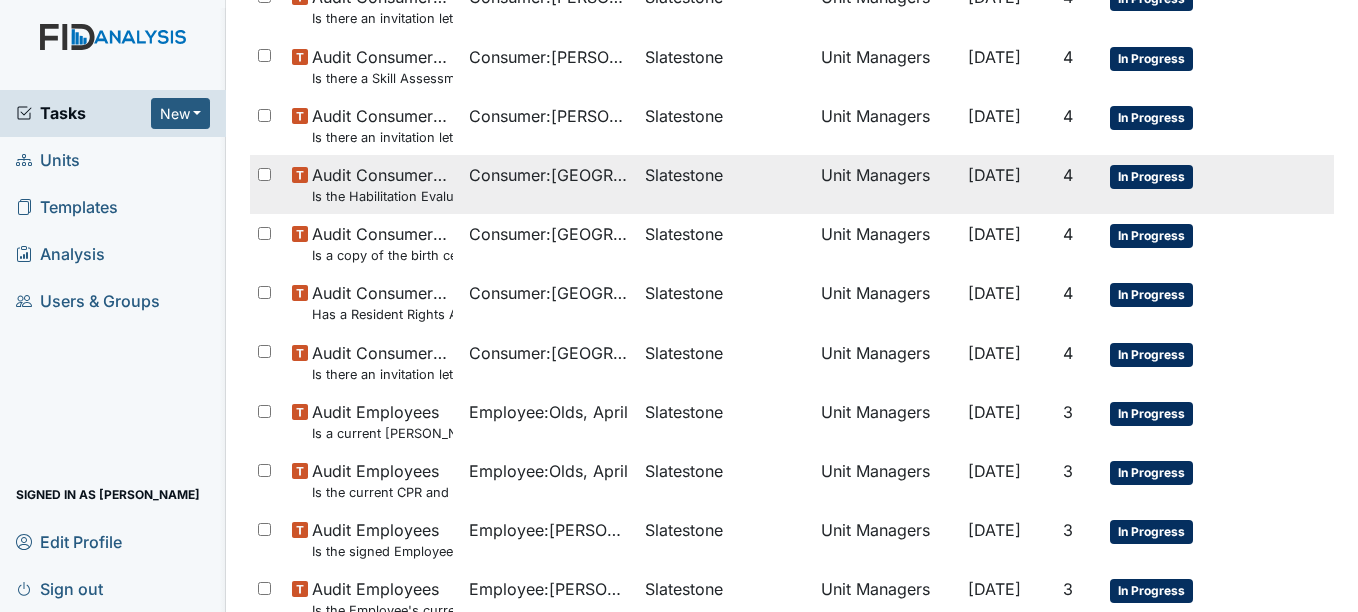click on "Consumer :  Houston, Deangelo" at bounding box center [549, 184] 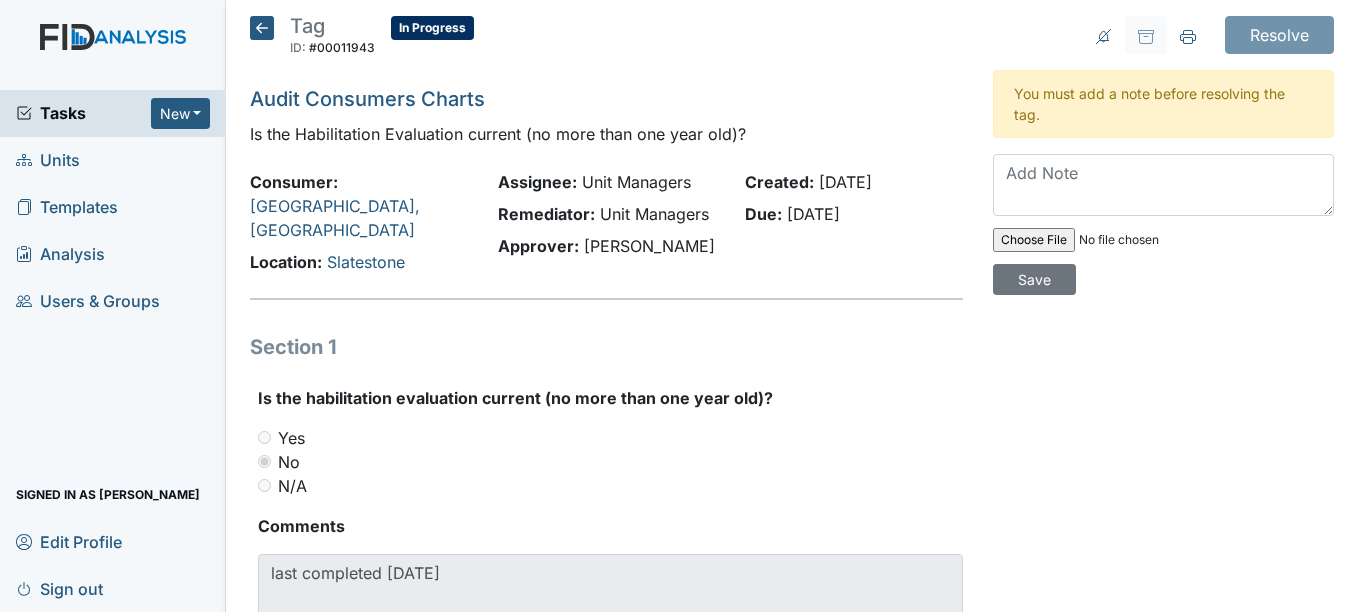 scroll, scrollTop: 0, scrollLeft: 0, axis: both 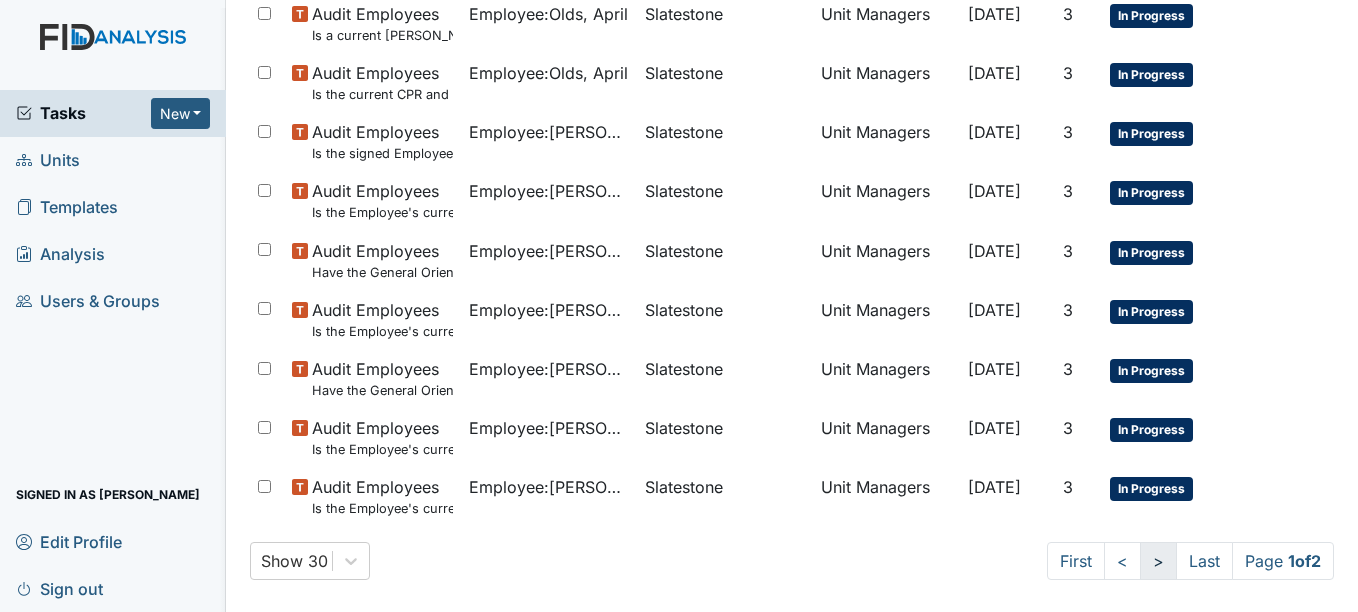 click on ">" at bounding box center (1158, 561) 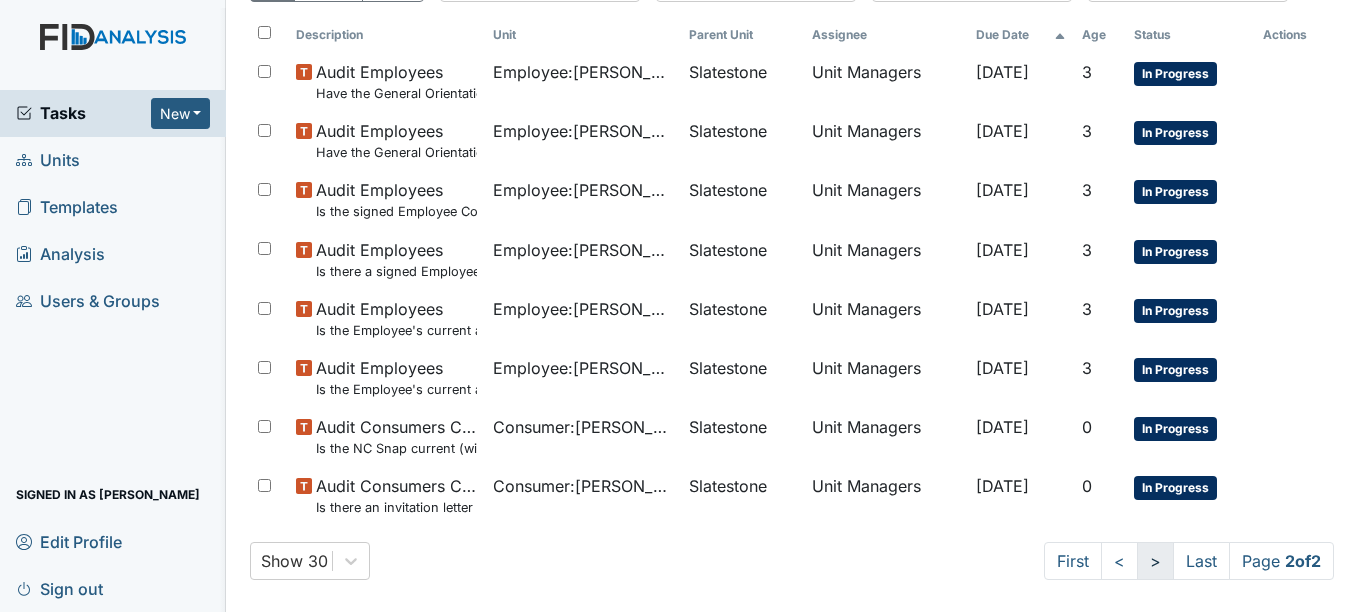 scroll, scrollTop: 114, scrollLeft: 0, axis: vertical 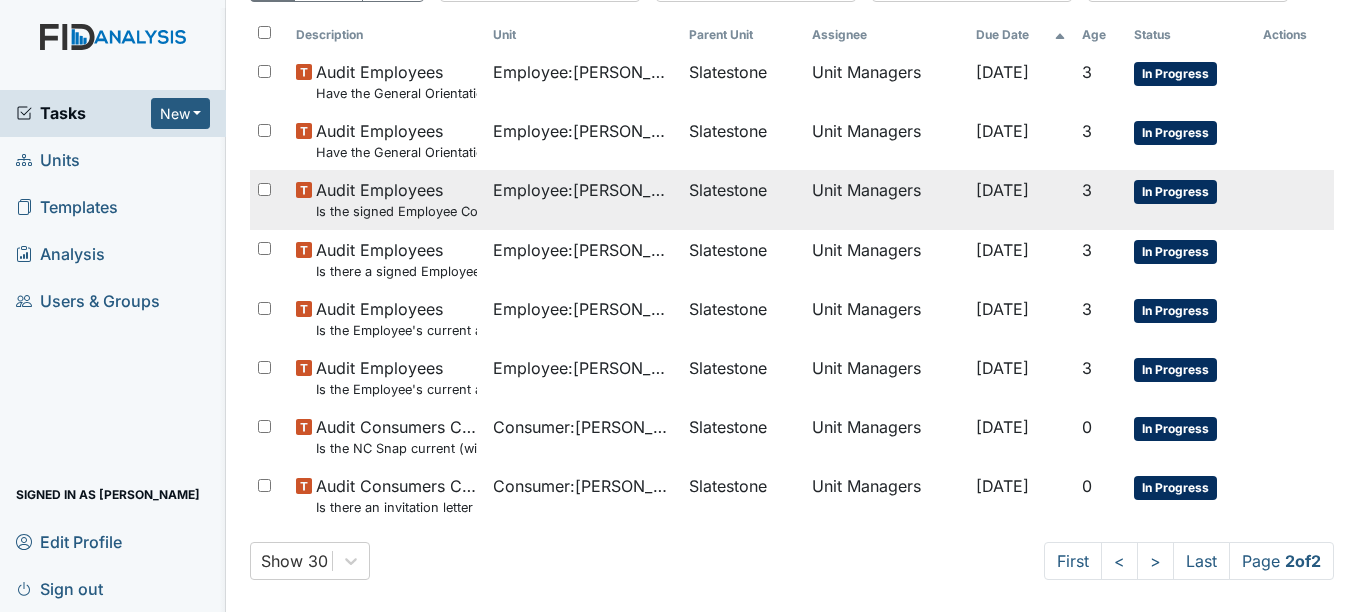 click on "Audit Employees Is the signed Employee Confidentiality Agreement in the file (HIPPA)?" at bounding box center (396, 199) 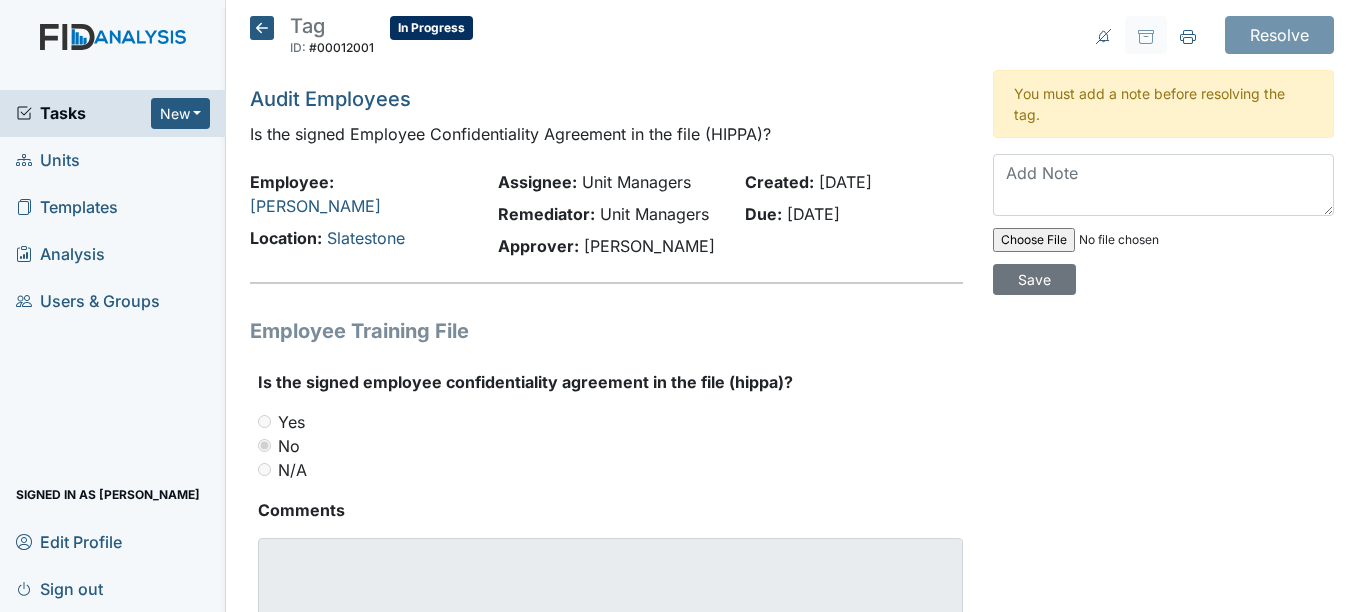 scroll, scrollTop: 0, scrollLeft: 0, axis: both 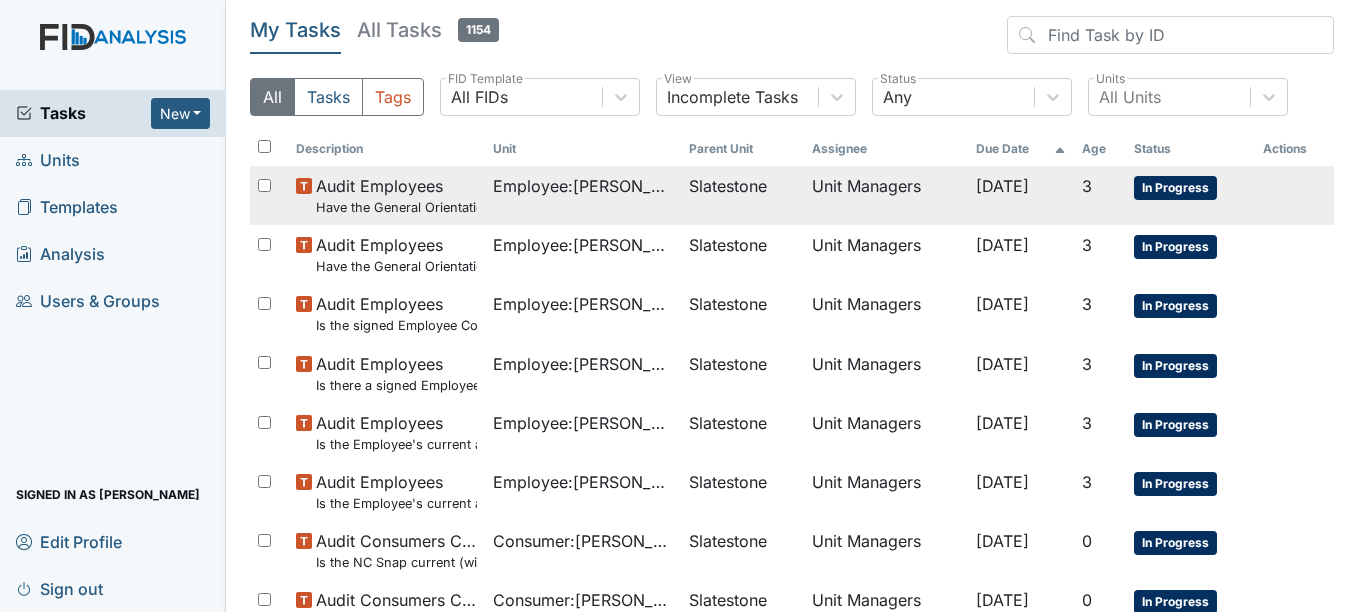 click on "Audit Employees Have the General Orientation and ICF Orientation forms been completed?" at bounding box center (396, 195) 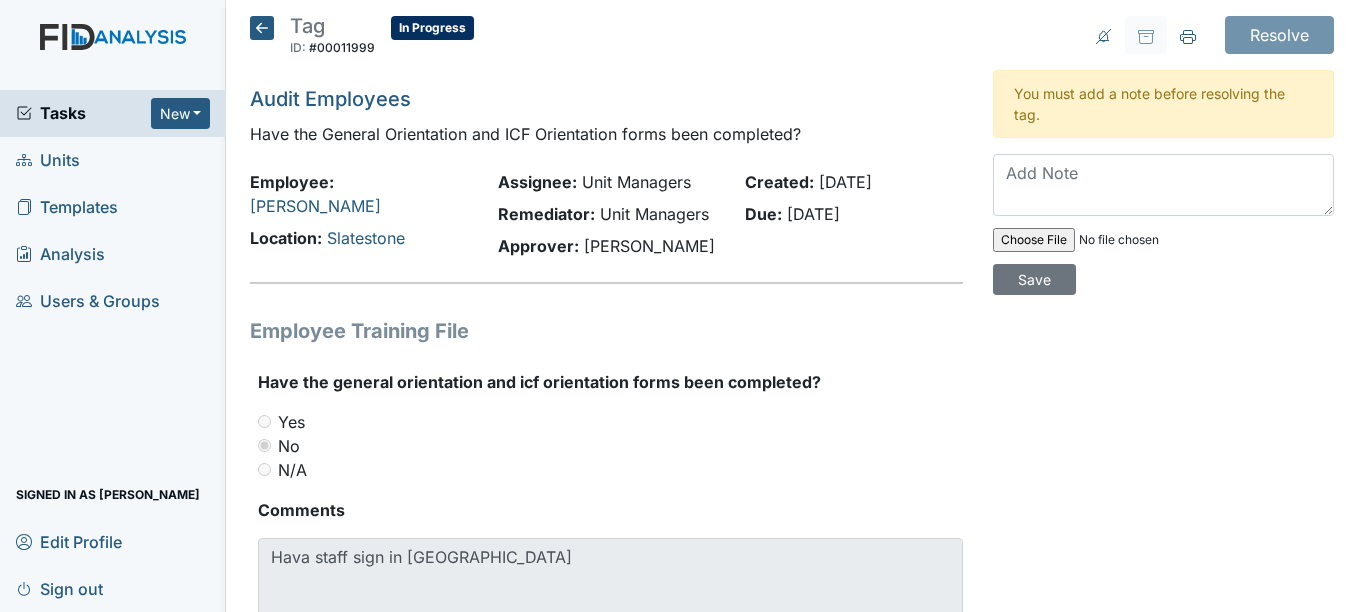 scroll, scrollTop: 0, scrollLeft: 0, axis: both 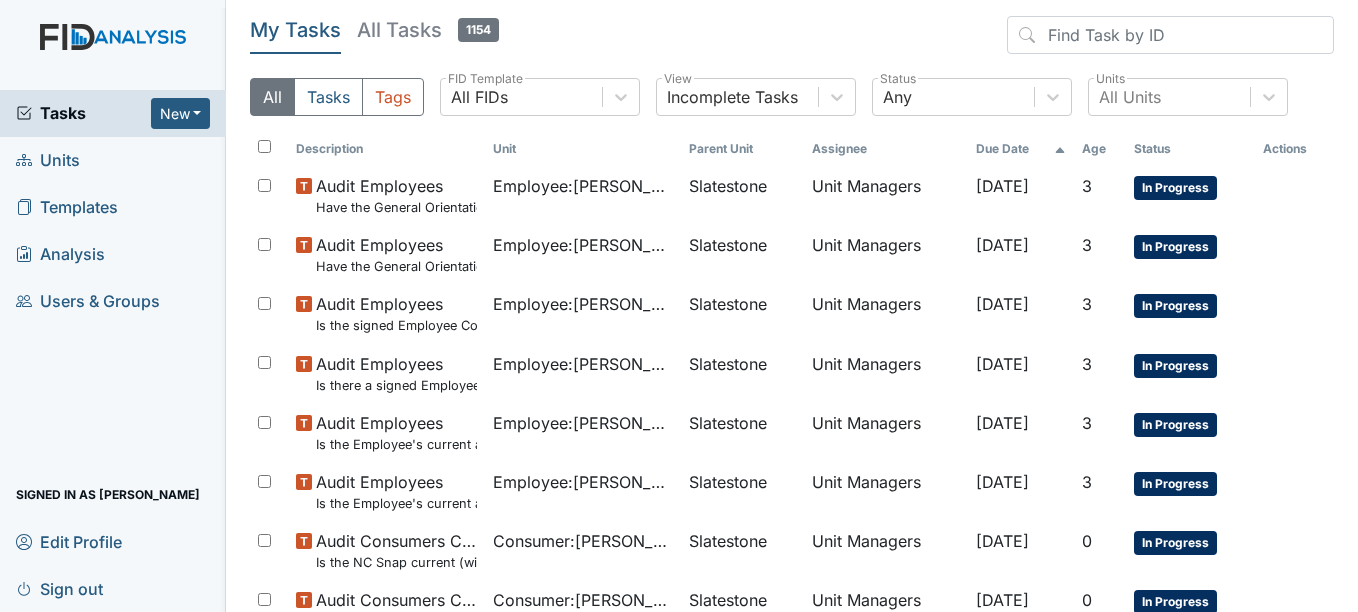 click on "Tasks" at bounding box center [83, 113] 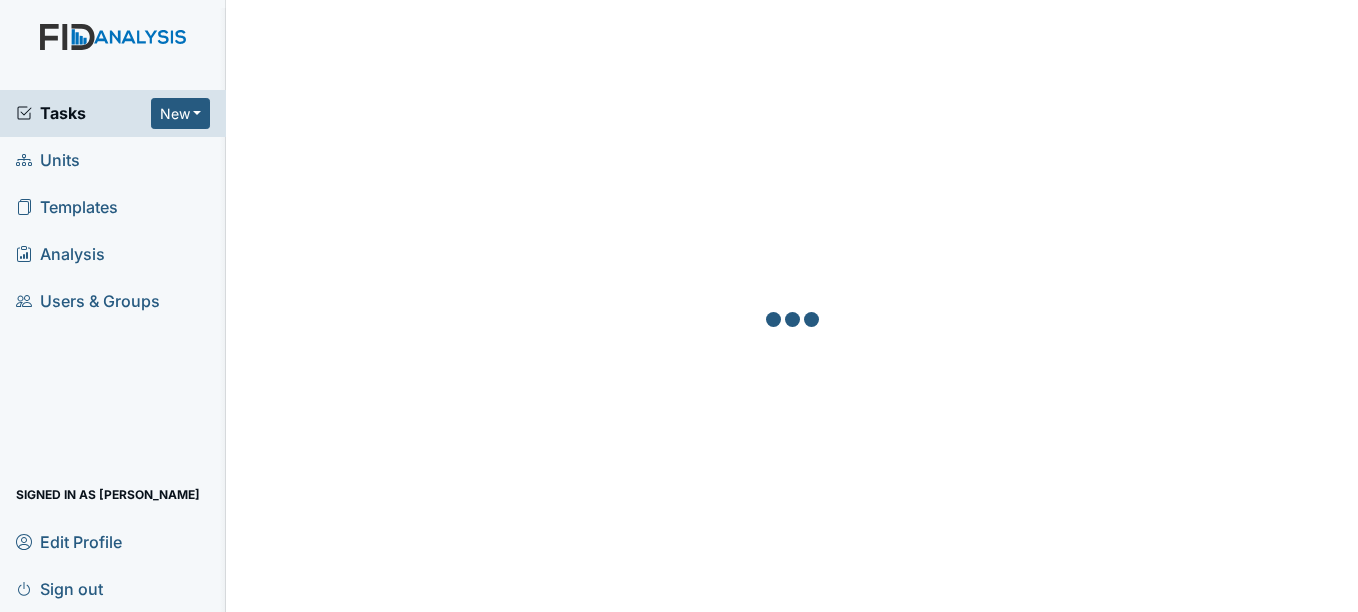 scroll, scrollTop: 0, scrollLeft: 0, axis: both 